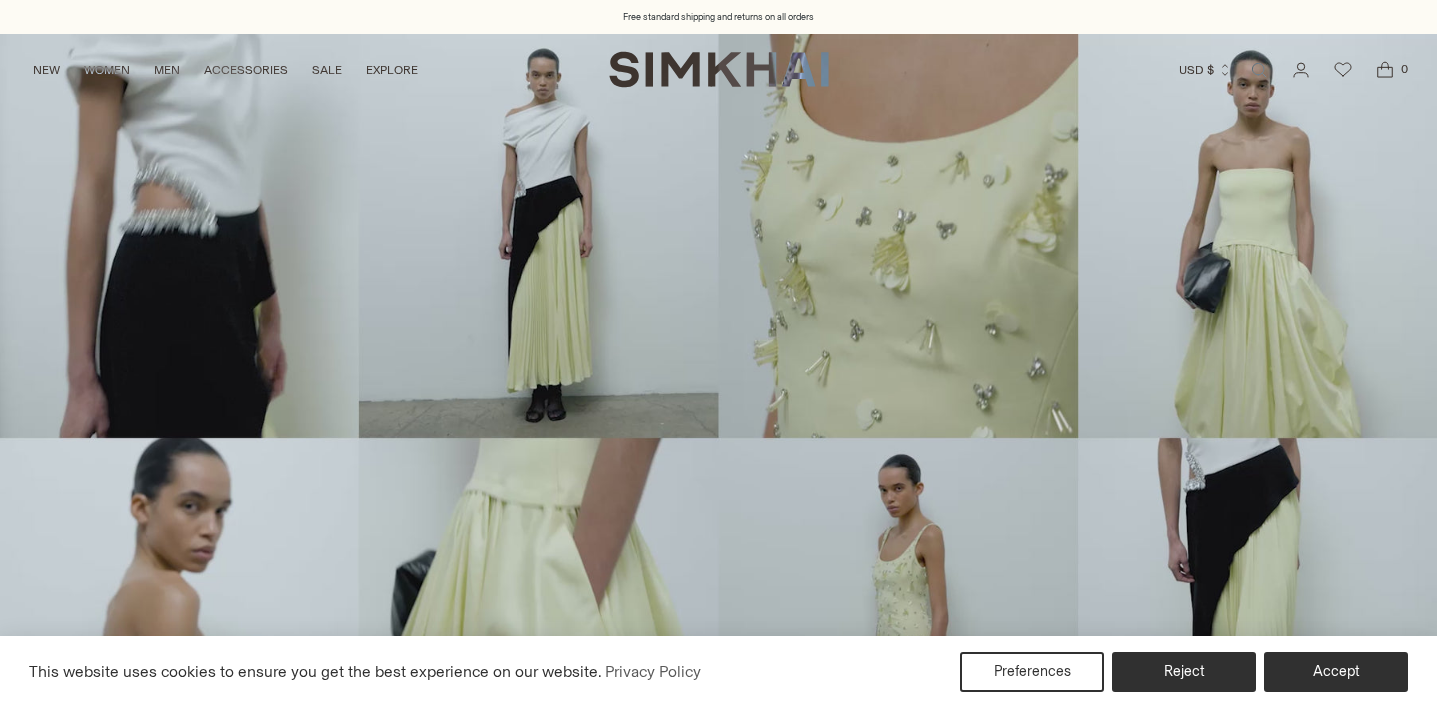 scroll, scrollTop: 0, scrollLeft: 0, axis: both 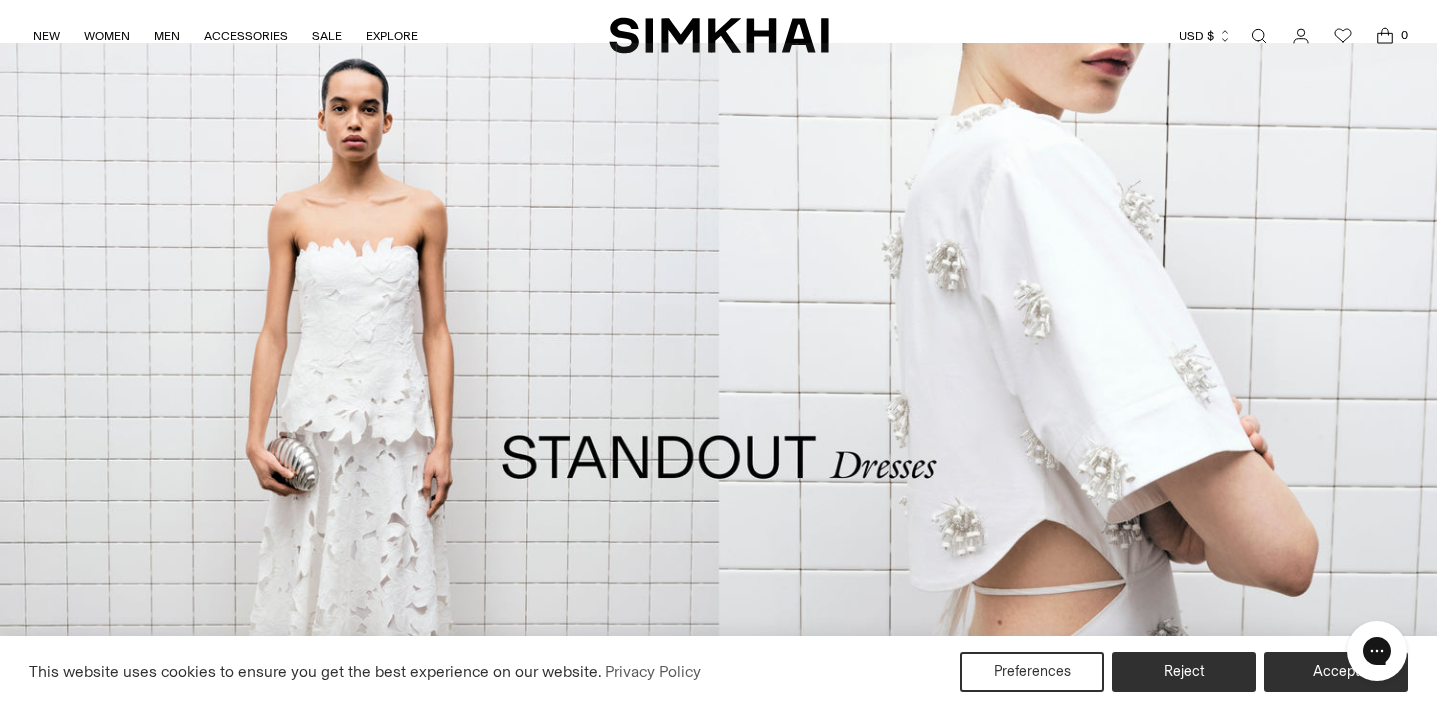 click at bounding box center (718, 455) 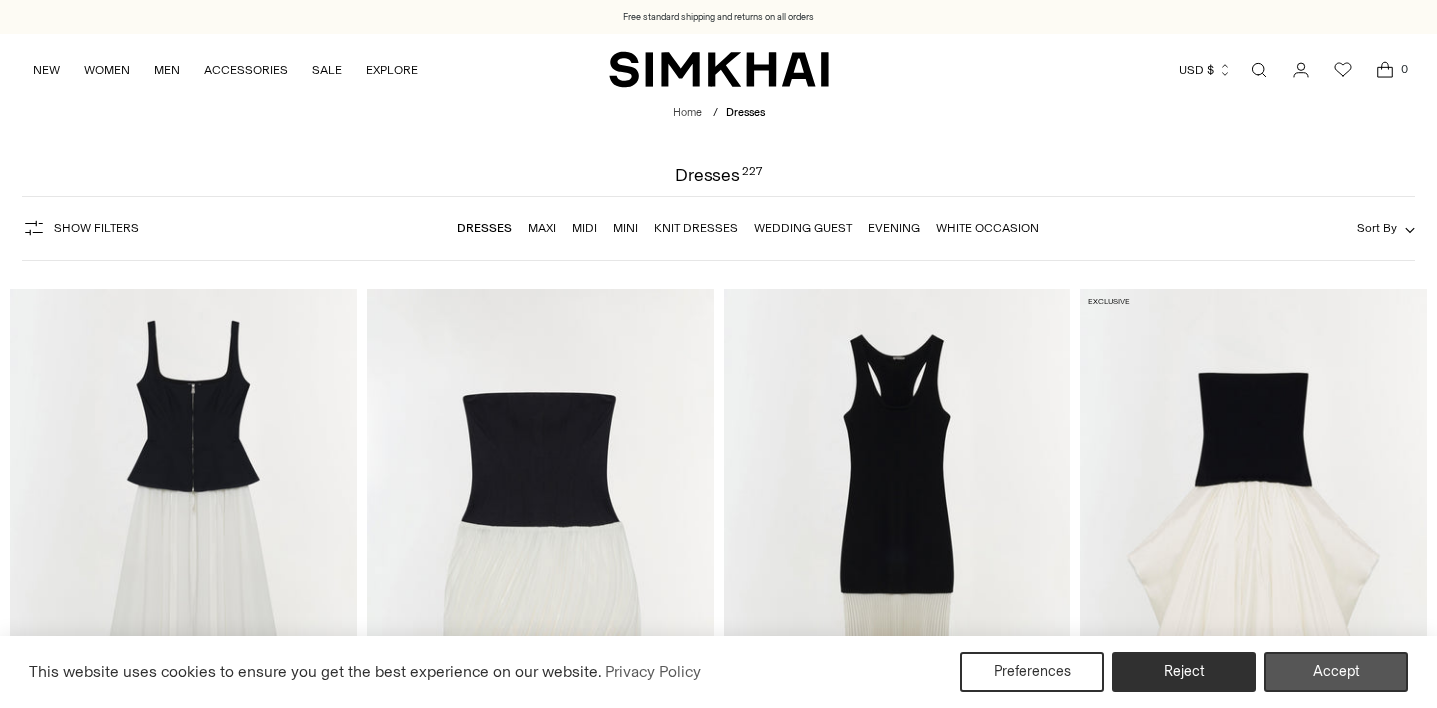 click on "Accept" at bounding box center [1336, 672] 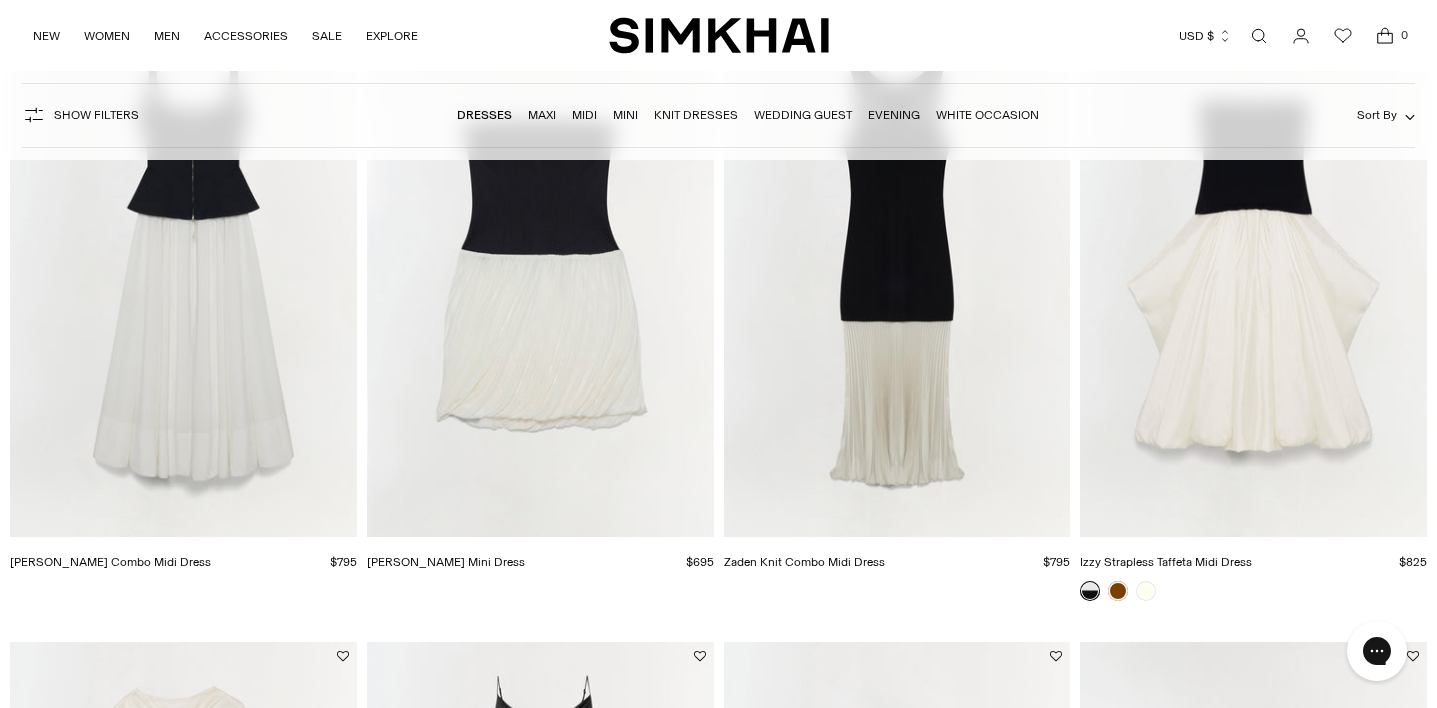 scroll, scrollTop: 0, scrollLeft: 0, axis: both 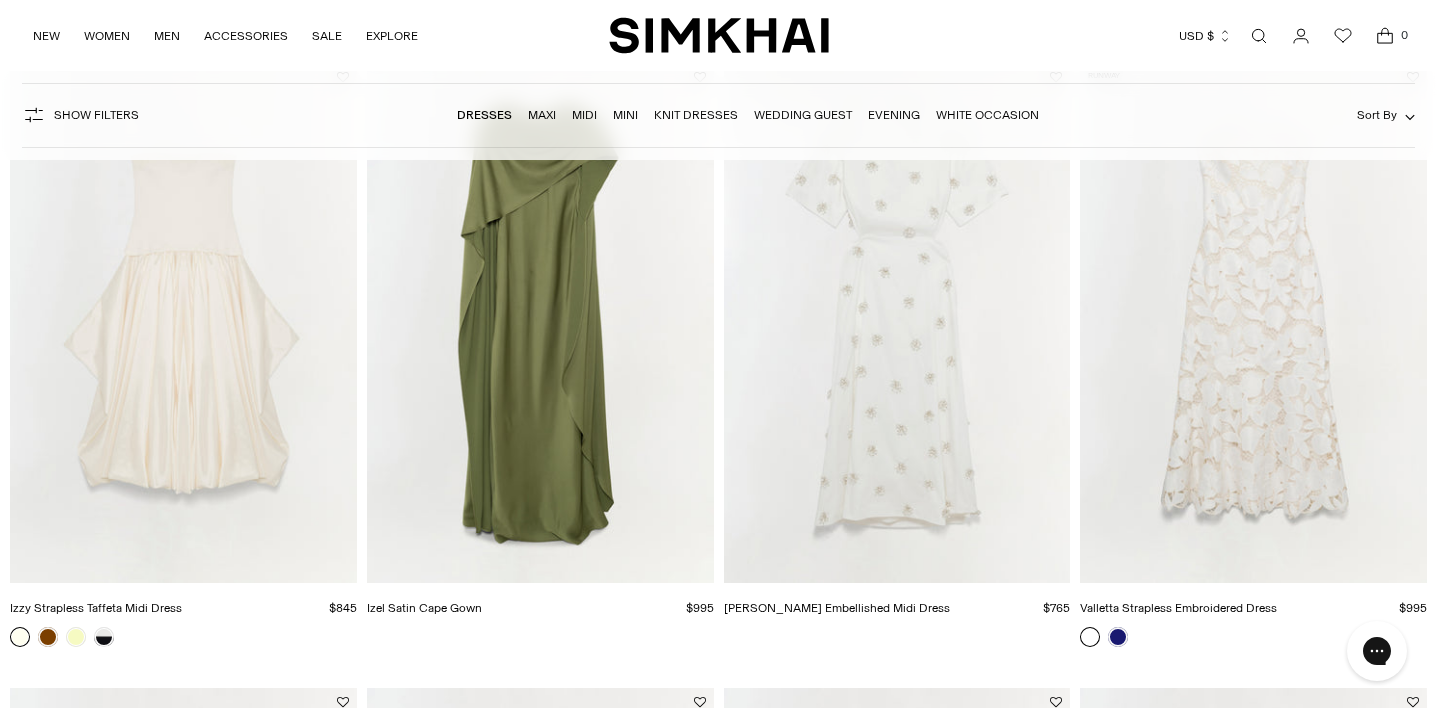 click at bounding box center (0, 0) 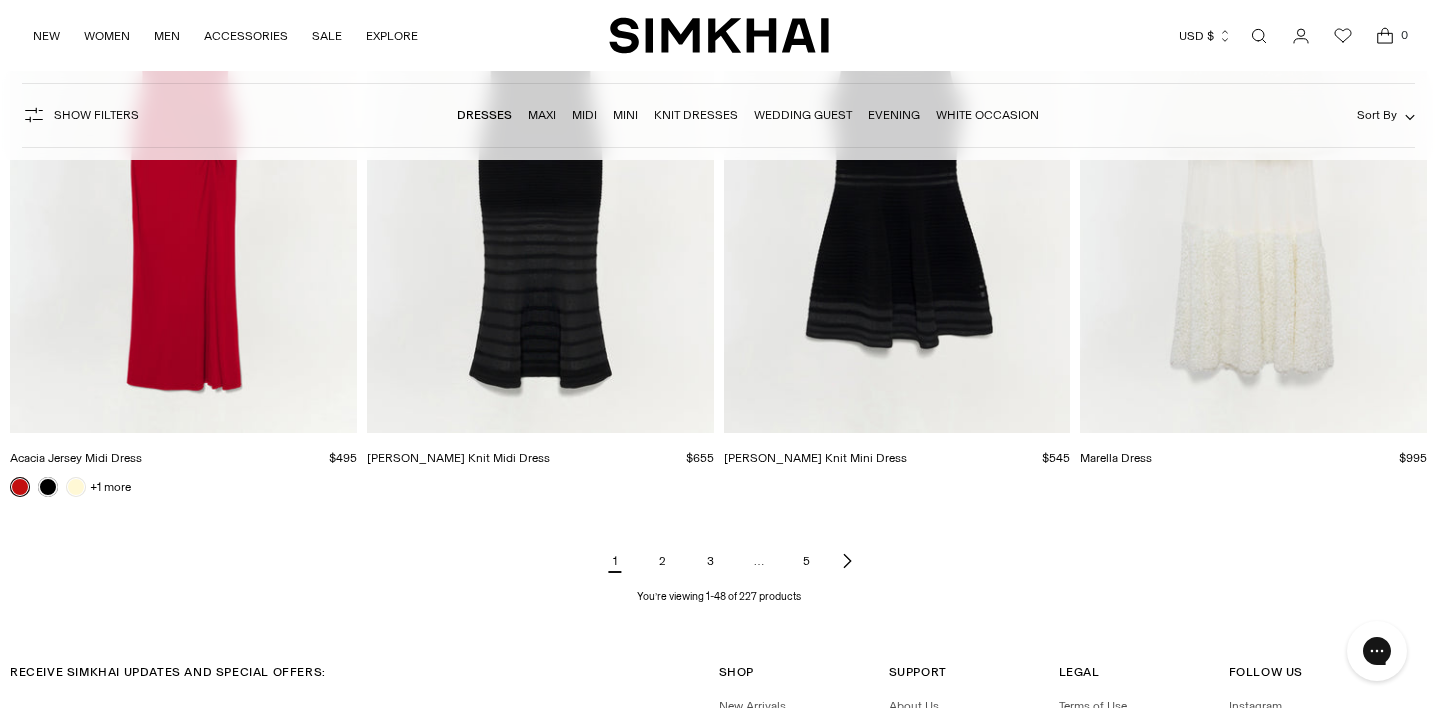 scroll, scrollTop: 7193, scrollLeft: 0, axis: vertical 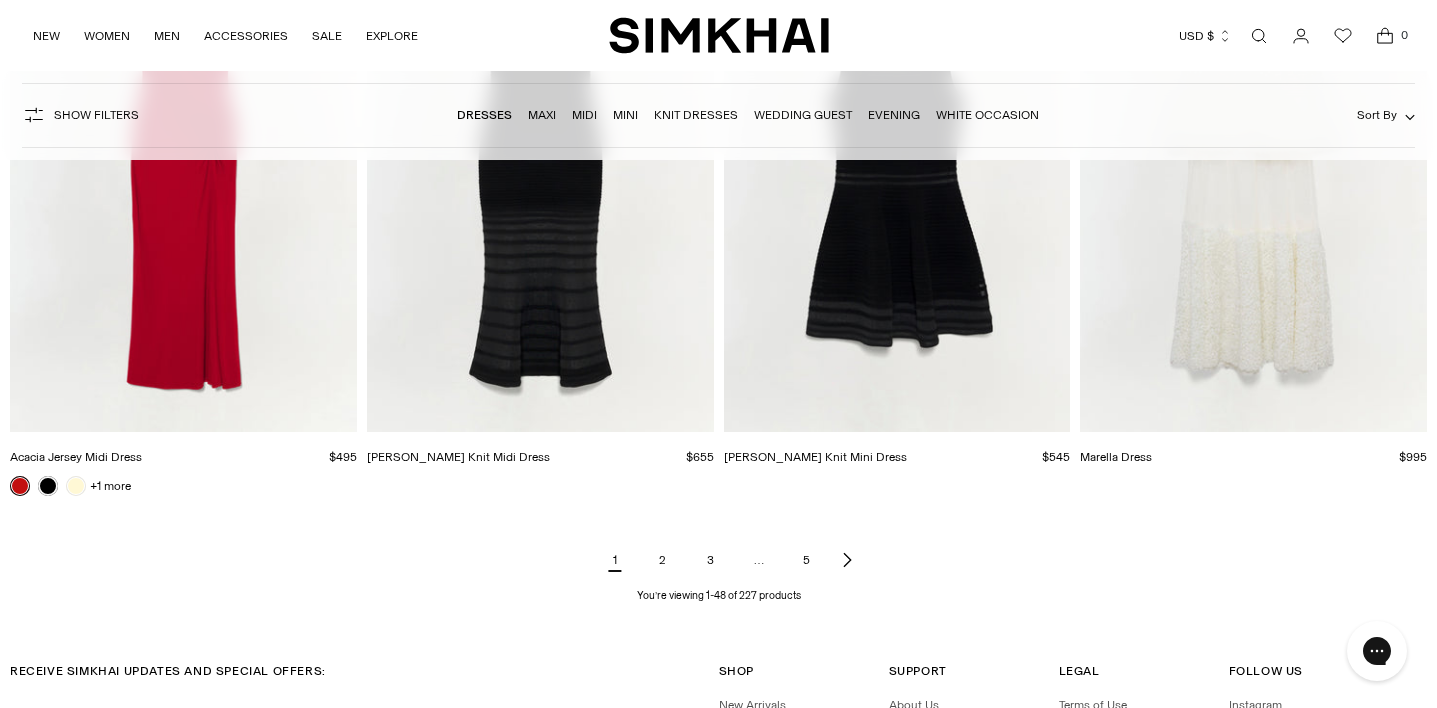 click 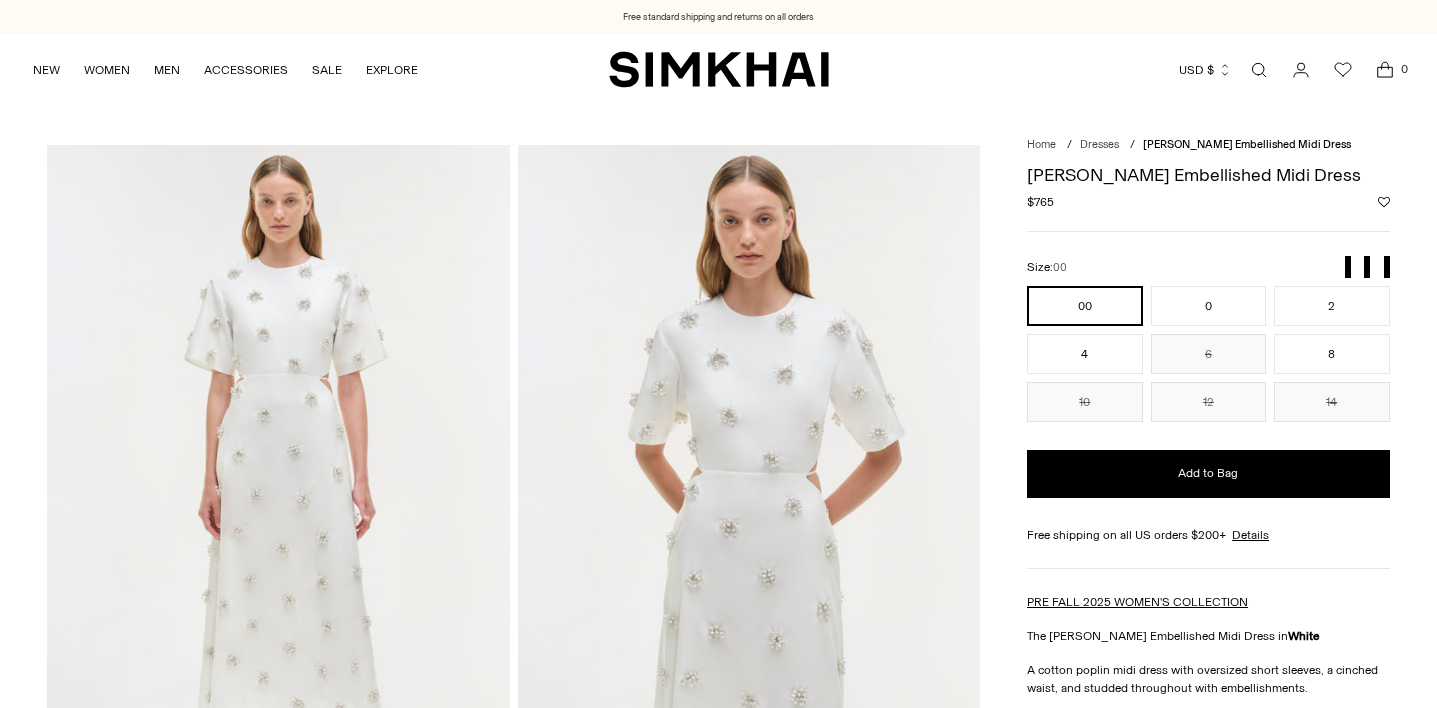 scroll, scrollTop: 0, scrollLeft: 0, axis: both 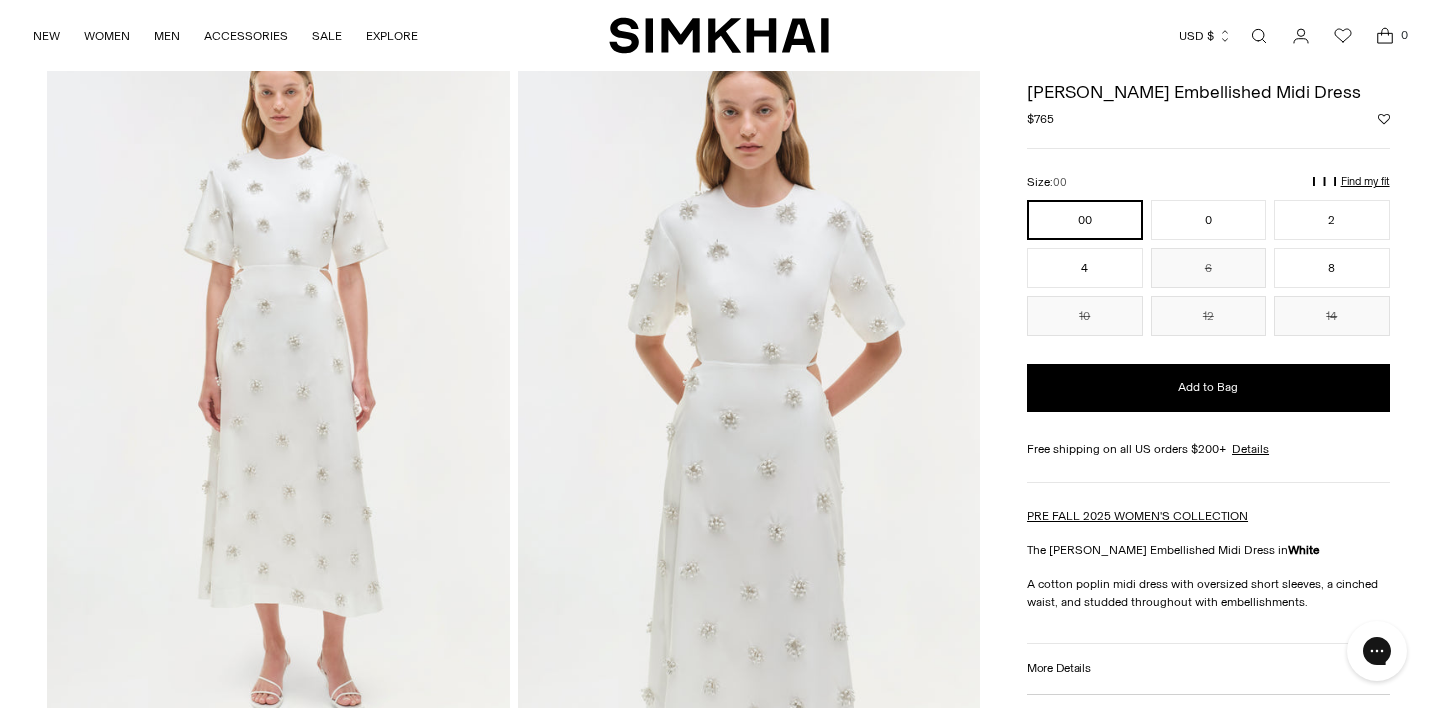 click at bounding box center (278, 382) 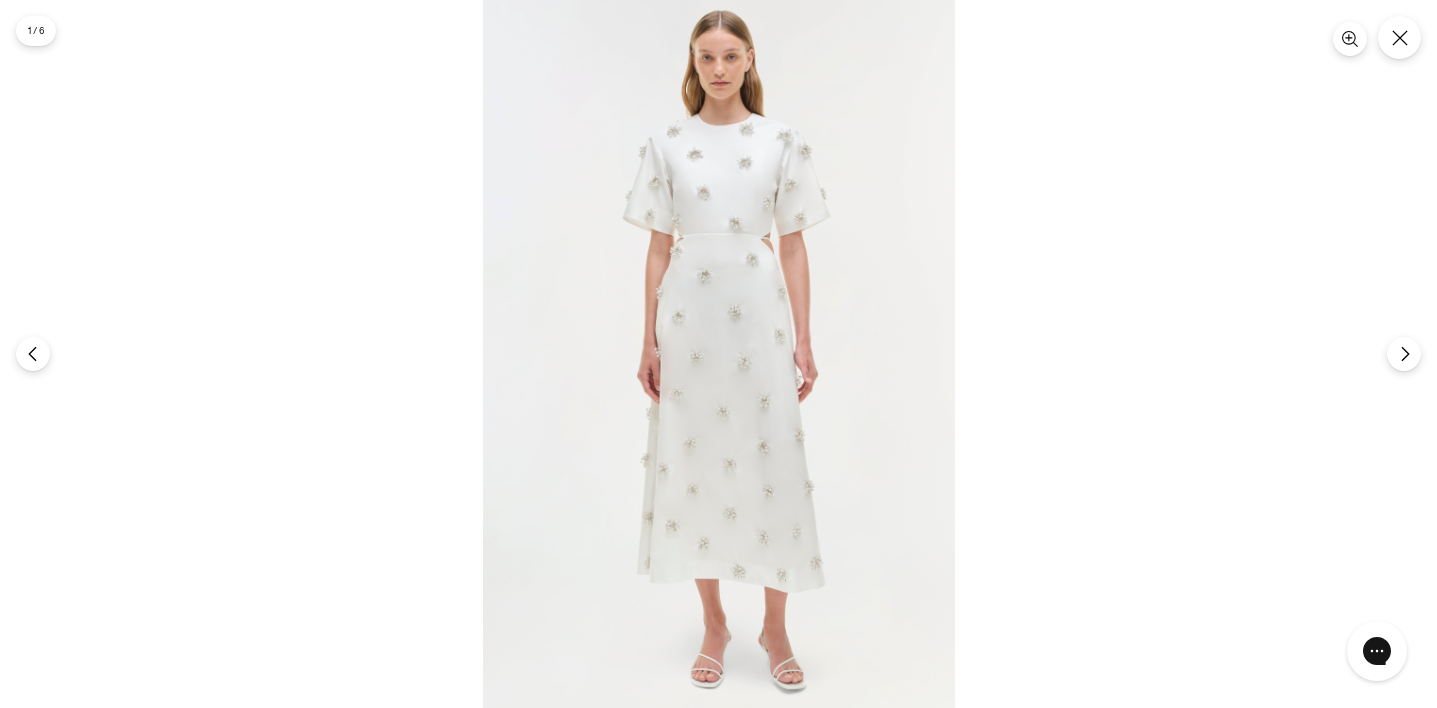 click at bounding box center (719, 354) 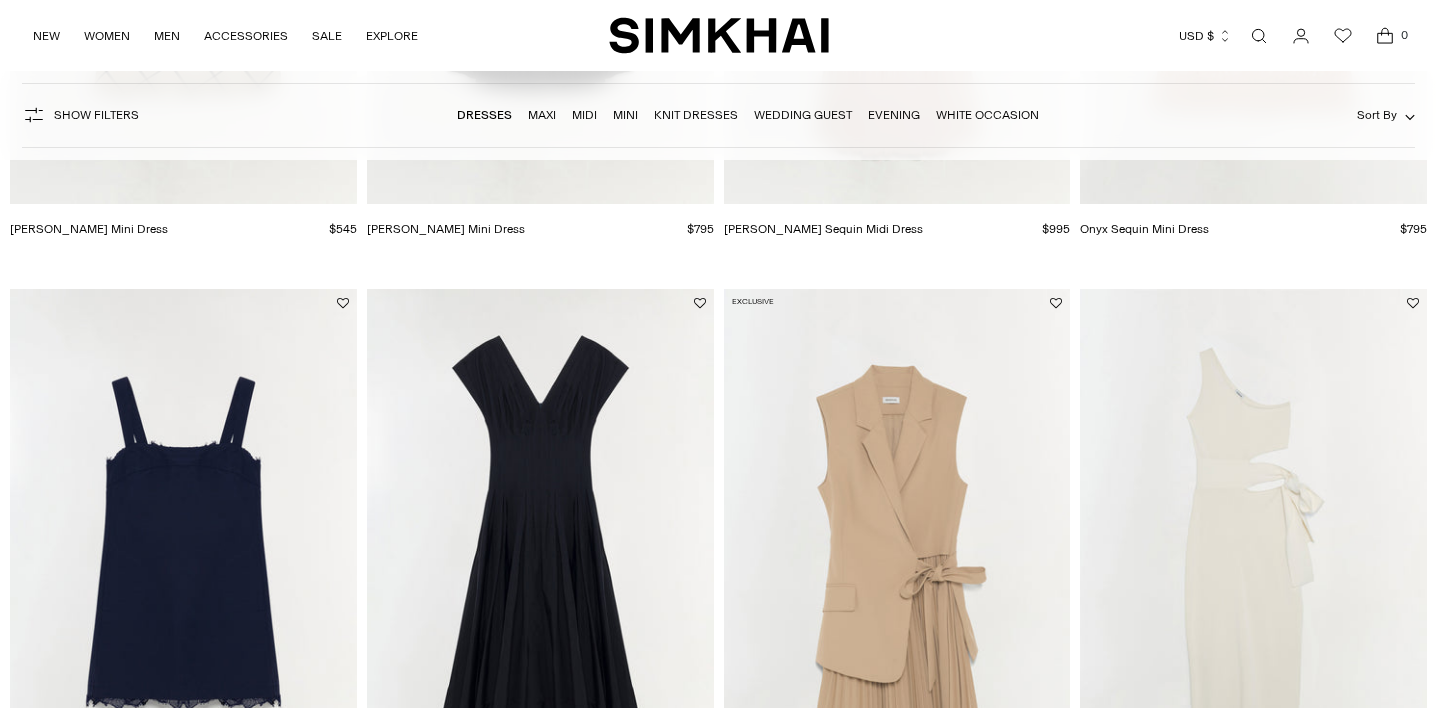 scroll, scrollTop: 921, scrollLeft: 0, axis: vertical 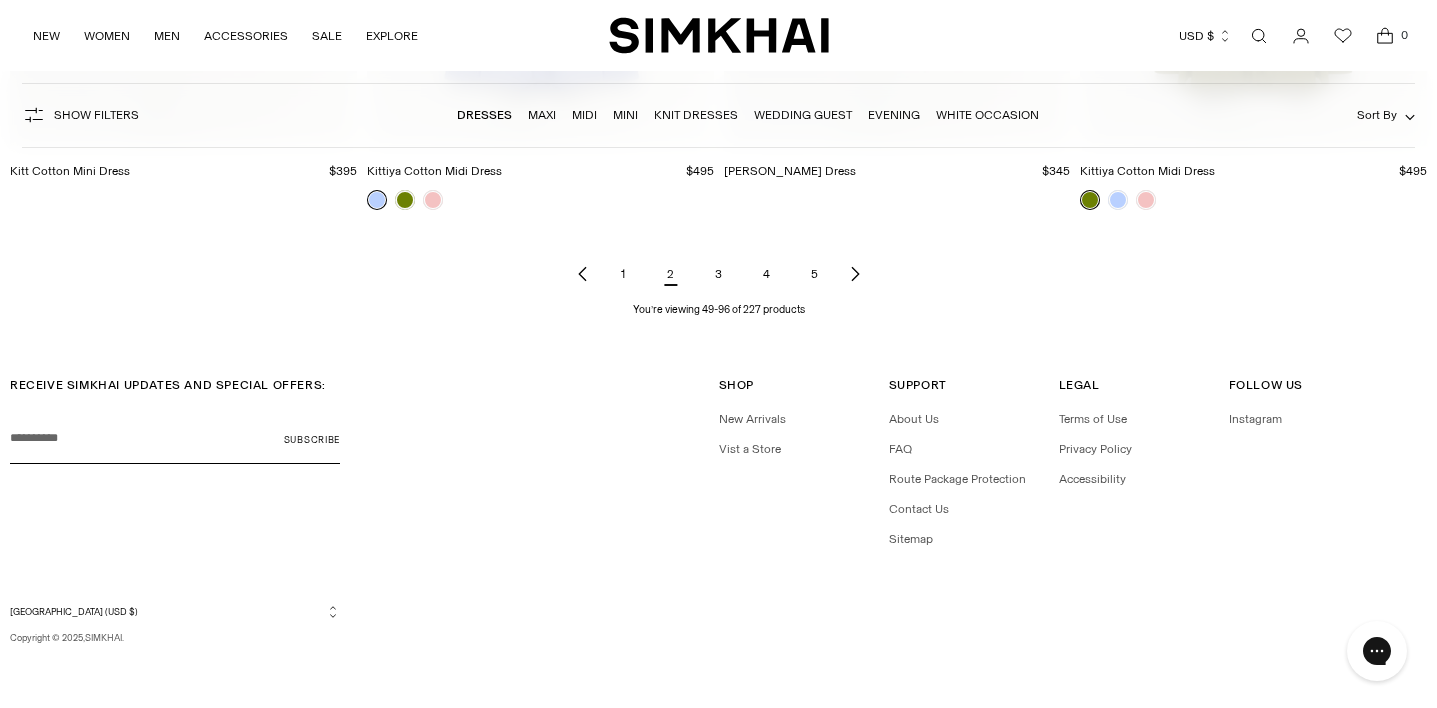 click 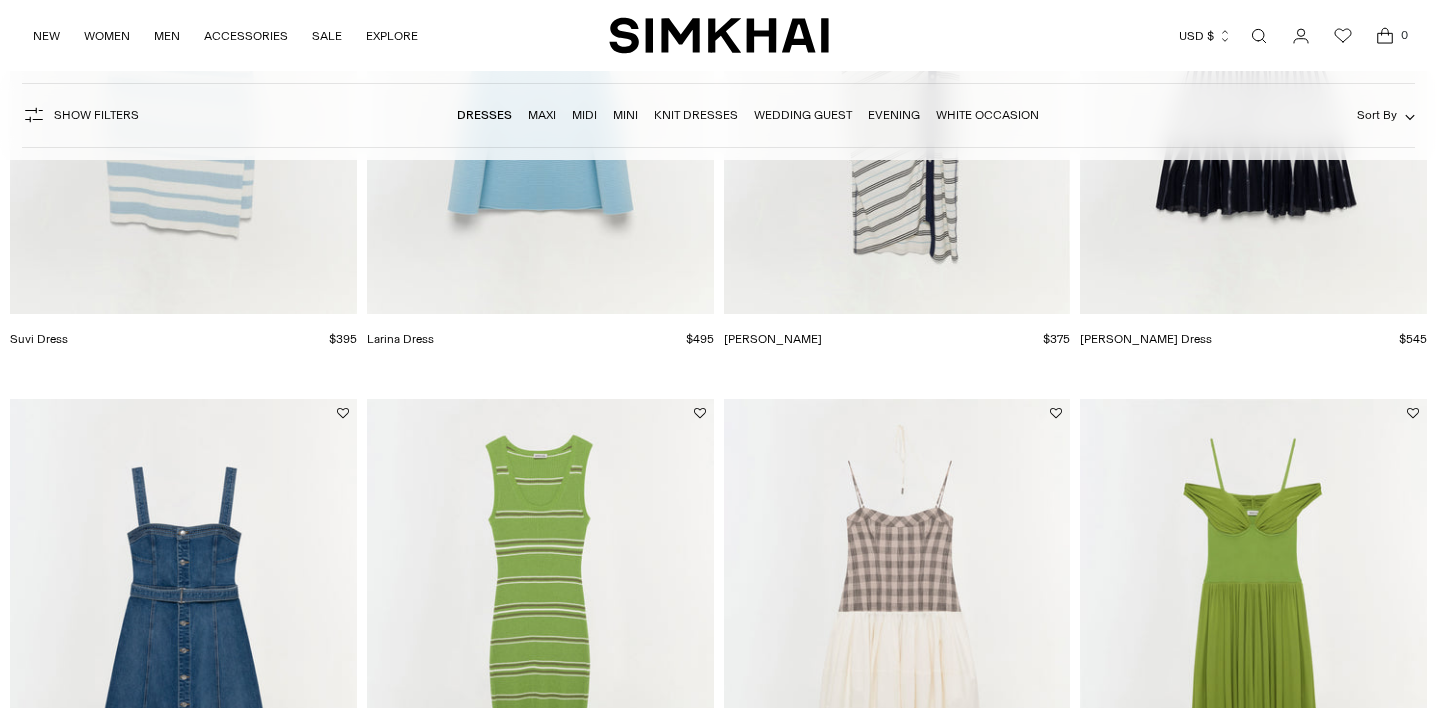 scroll, scrollTop: 0, scrollLeft: 0, axis: both 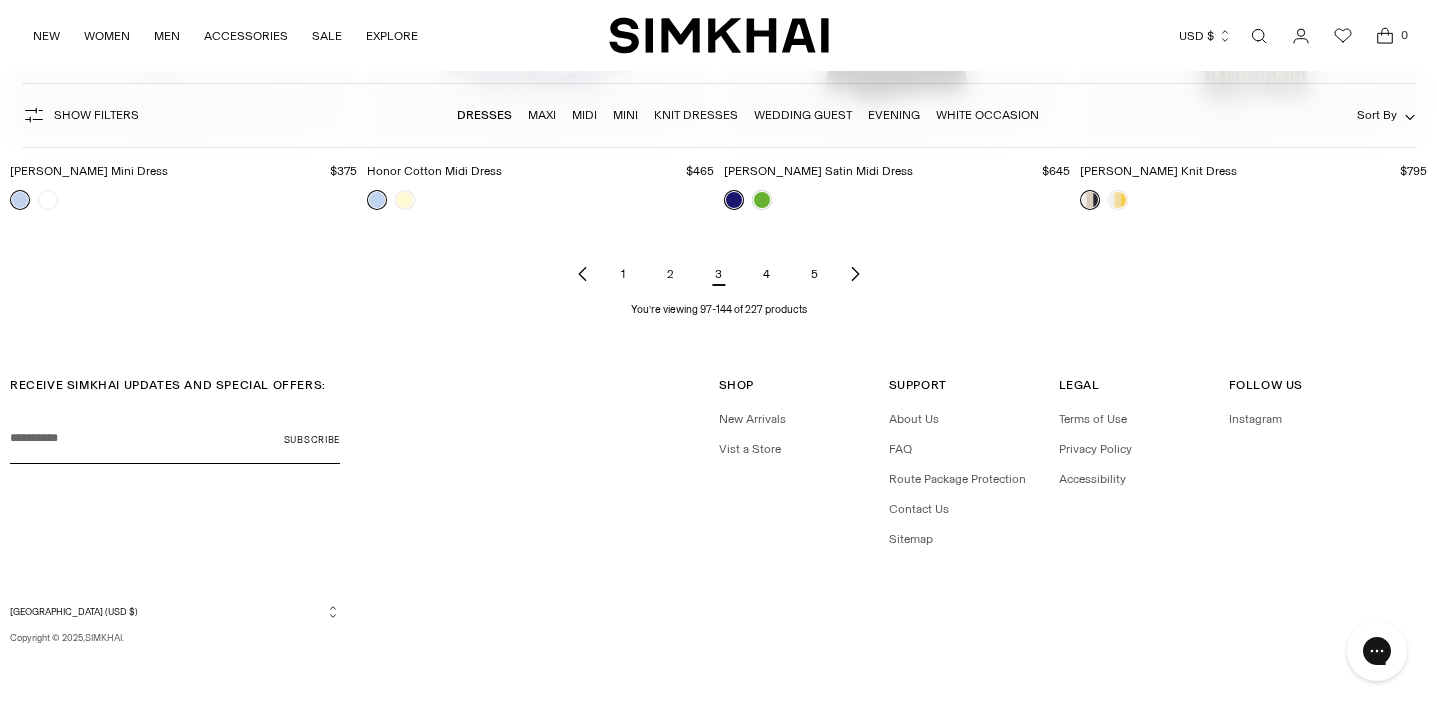 click at bounding box center (855, 274) 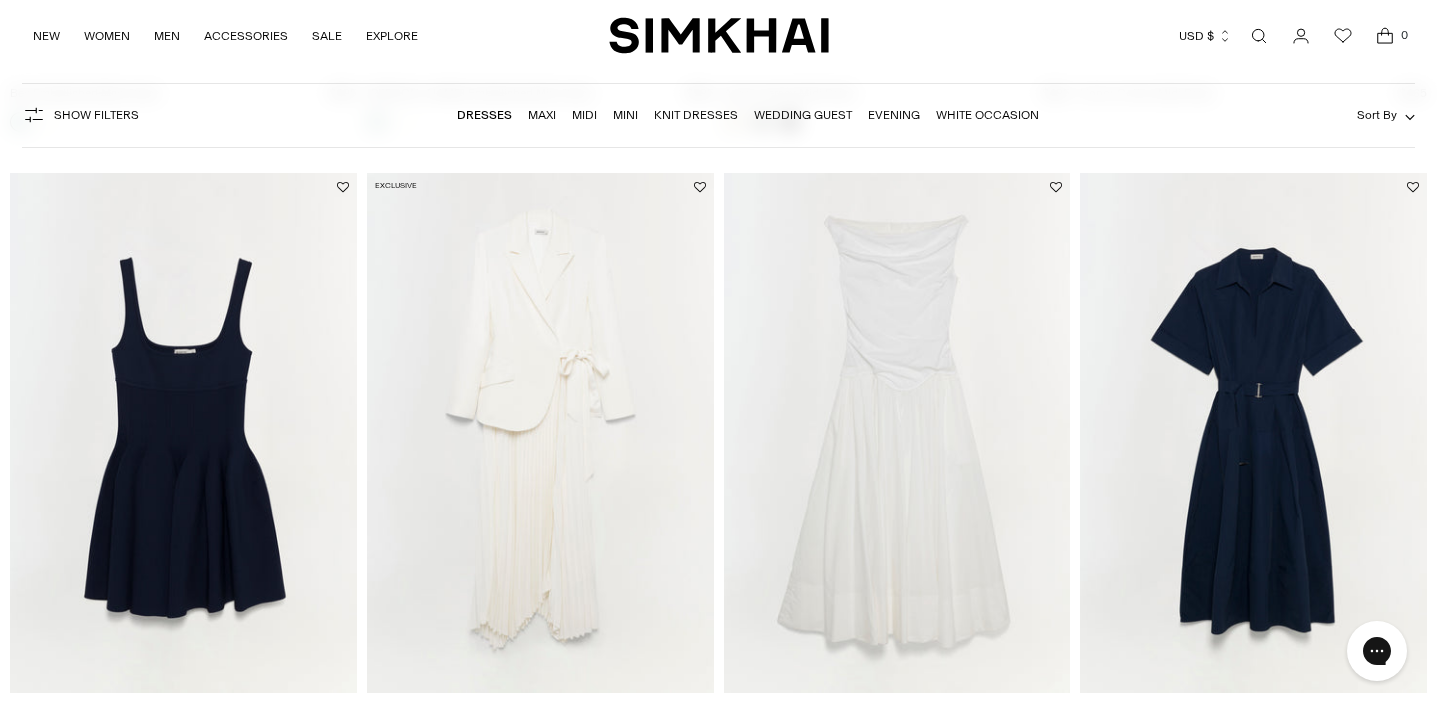 scroll, scrollTop: 741, scrollLeft: 0, axis: vertical 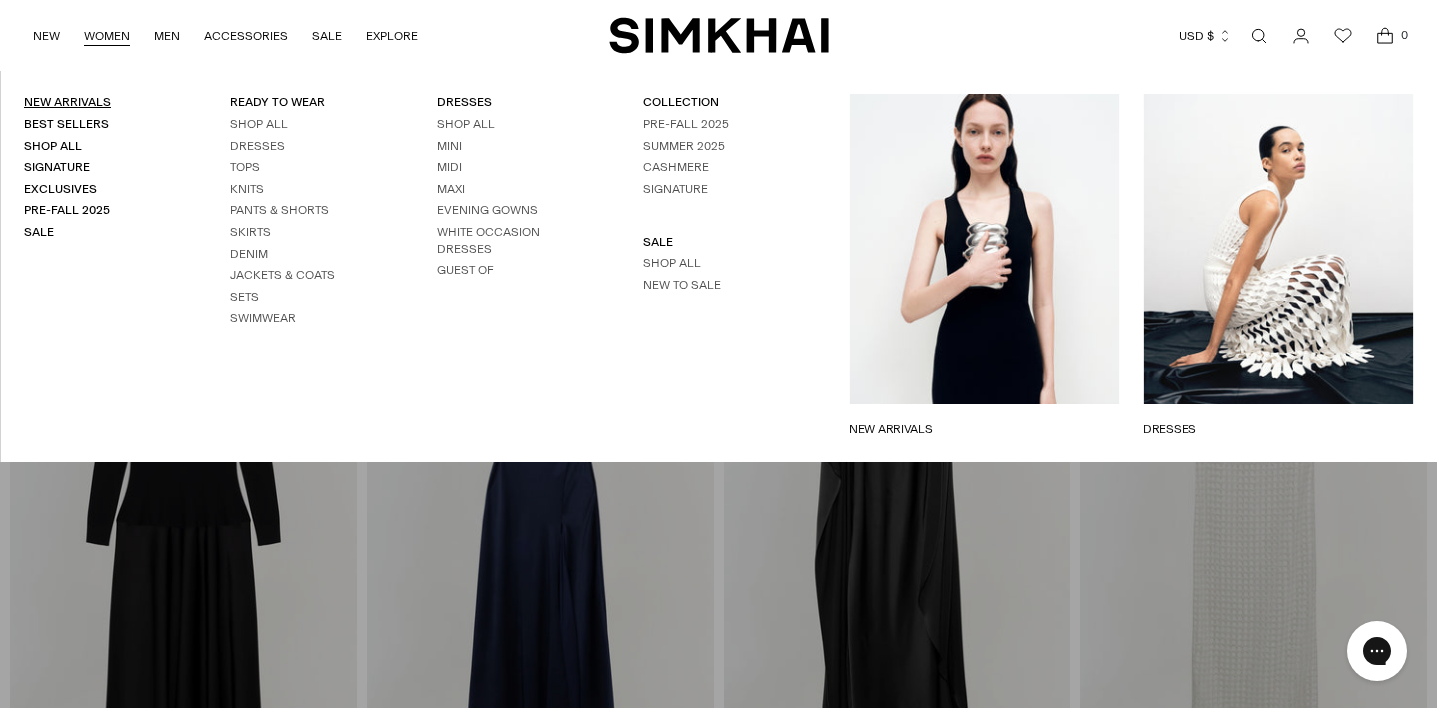 click on "New Arrivals" at bounding box center (67, 102) 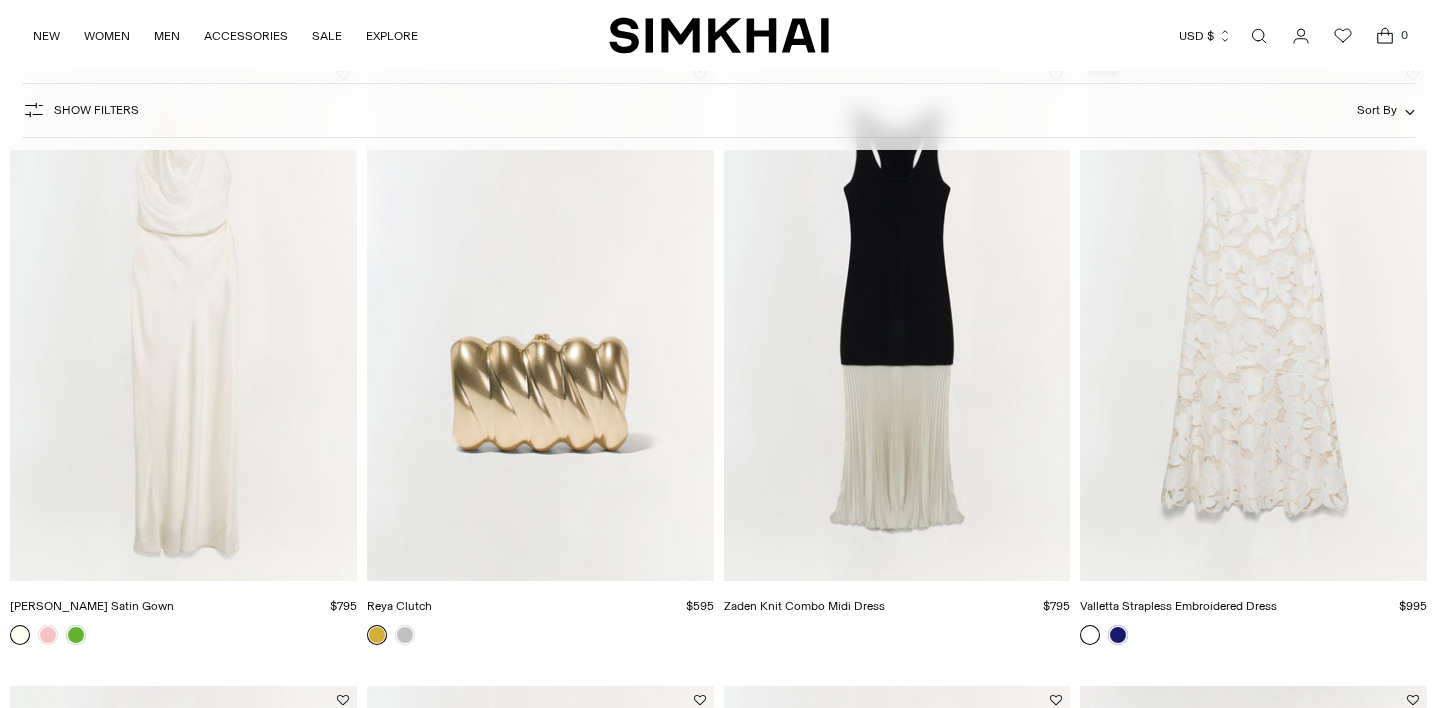 scroll, scrollTop: 1358, scrollLeft: 0, axis: vertical 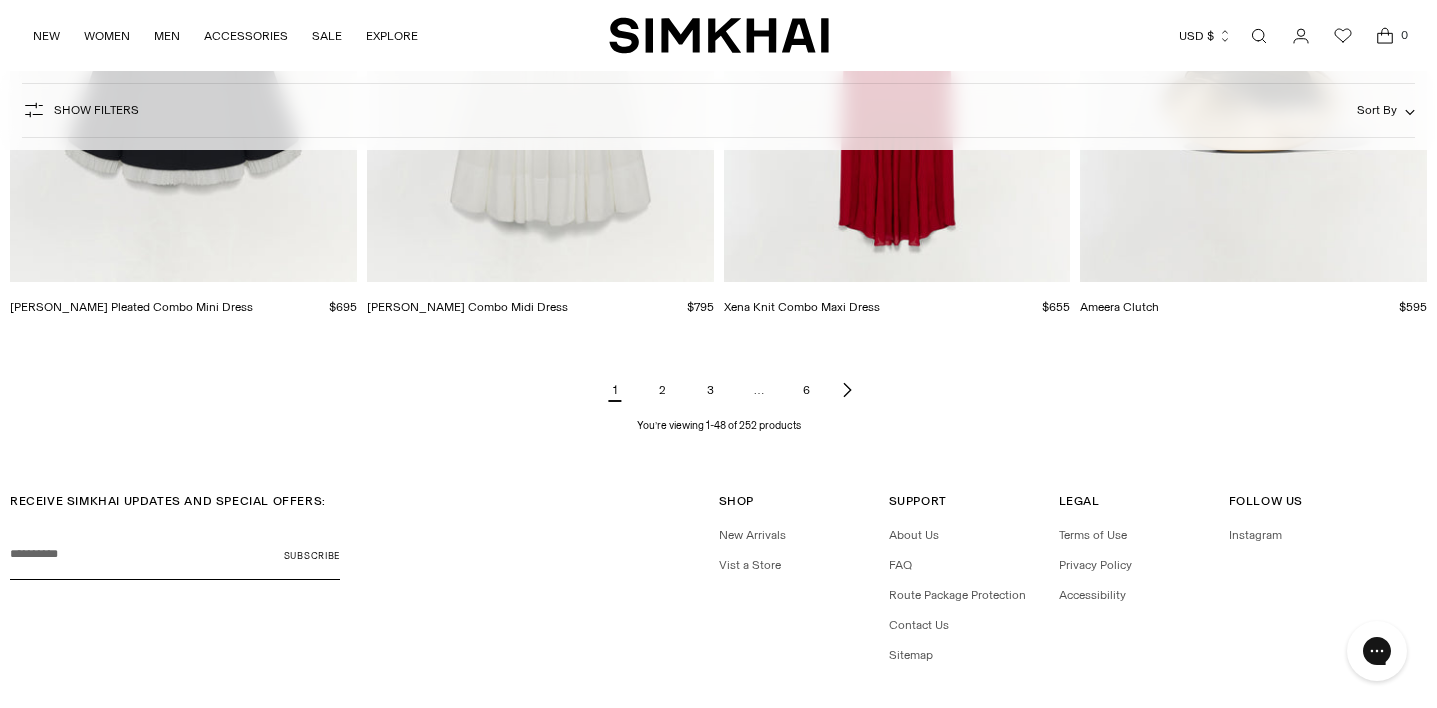 click 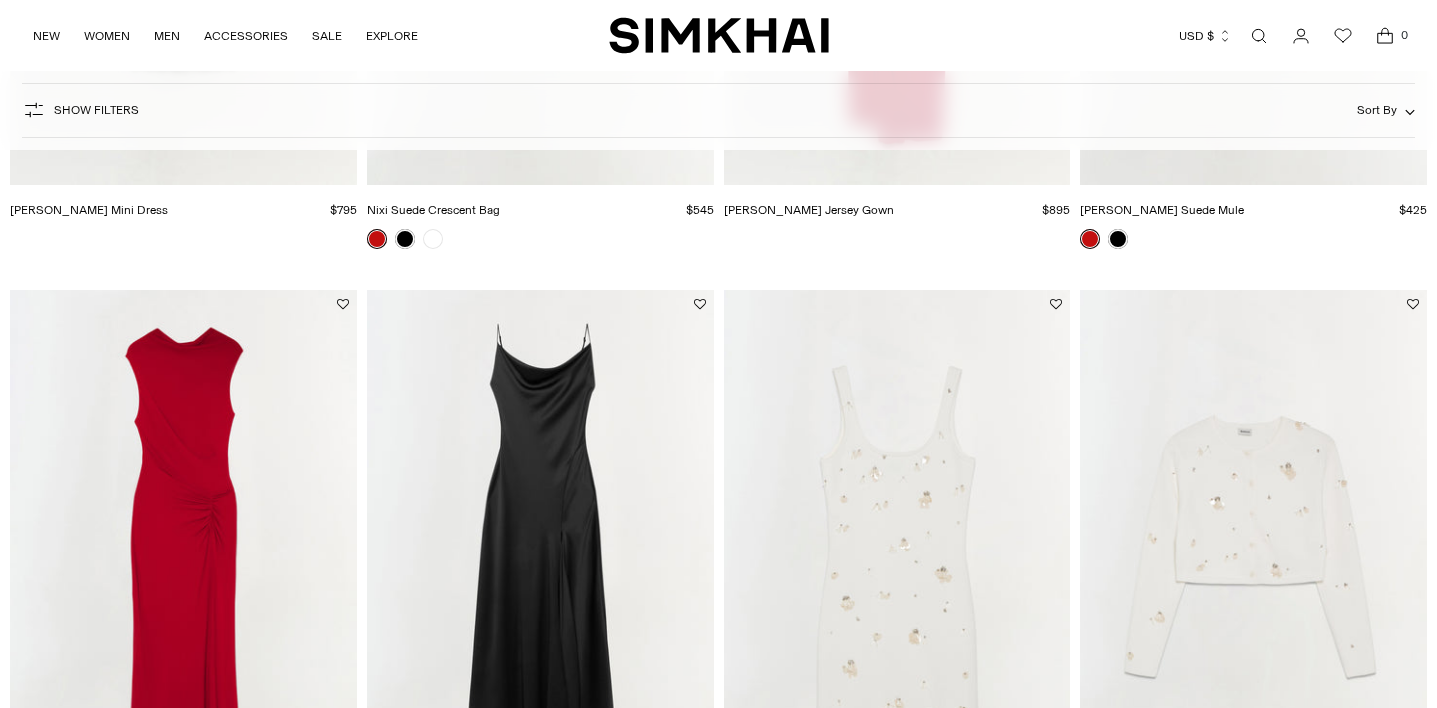 scroll, scrollTop: 0, scrollLeft: 0, axis: both 